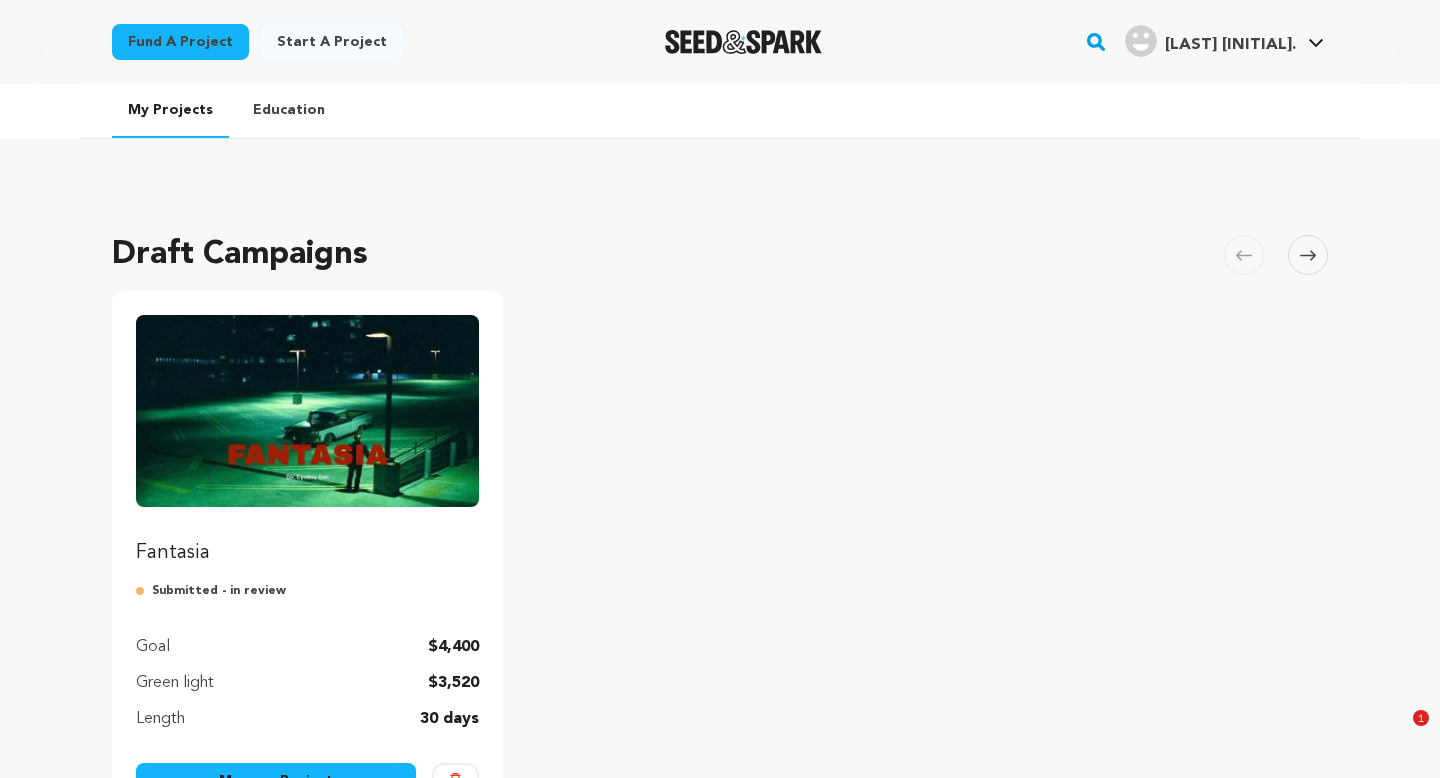 scroll, scrollTop: 0, scrollLeft: 0, axis: both 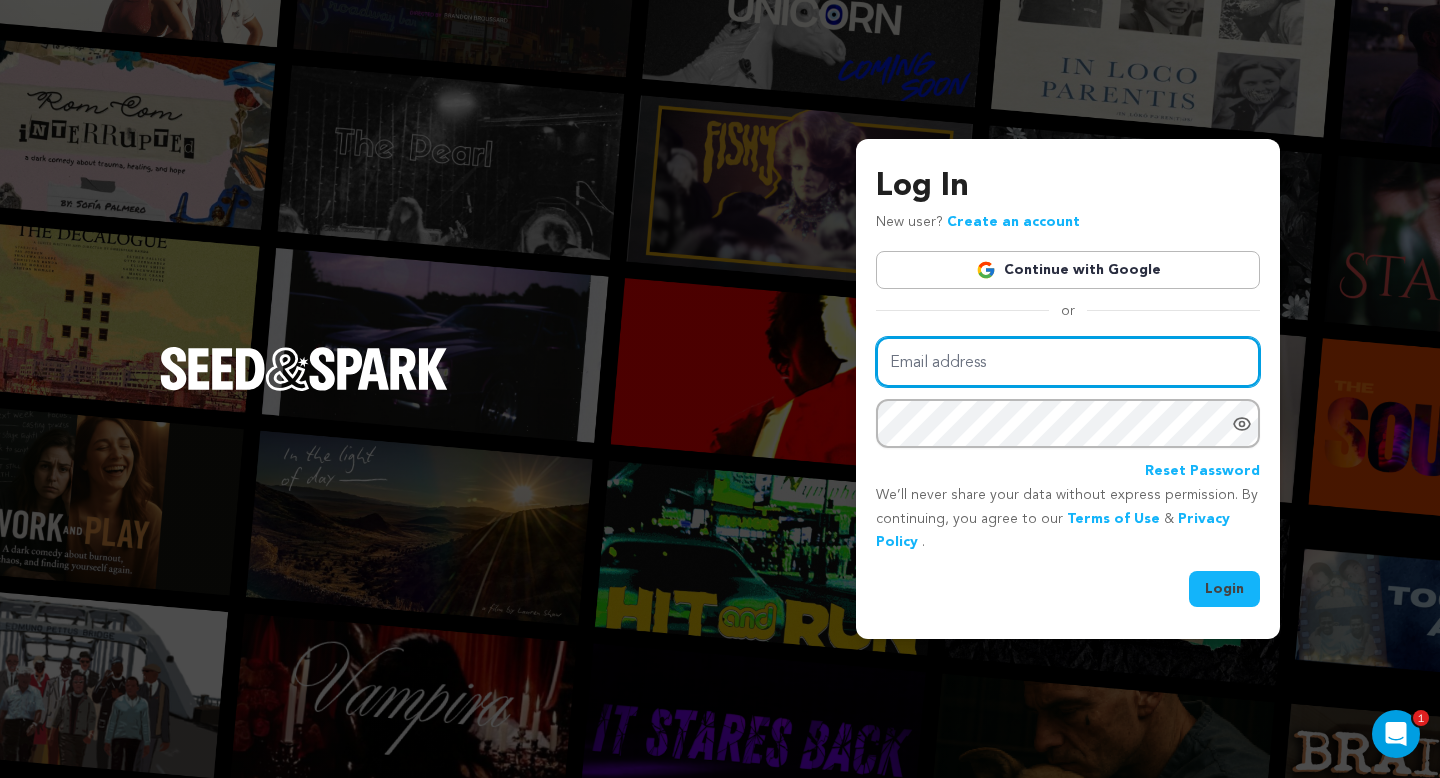 click on "Email address" at bounding box center [1068, 362] 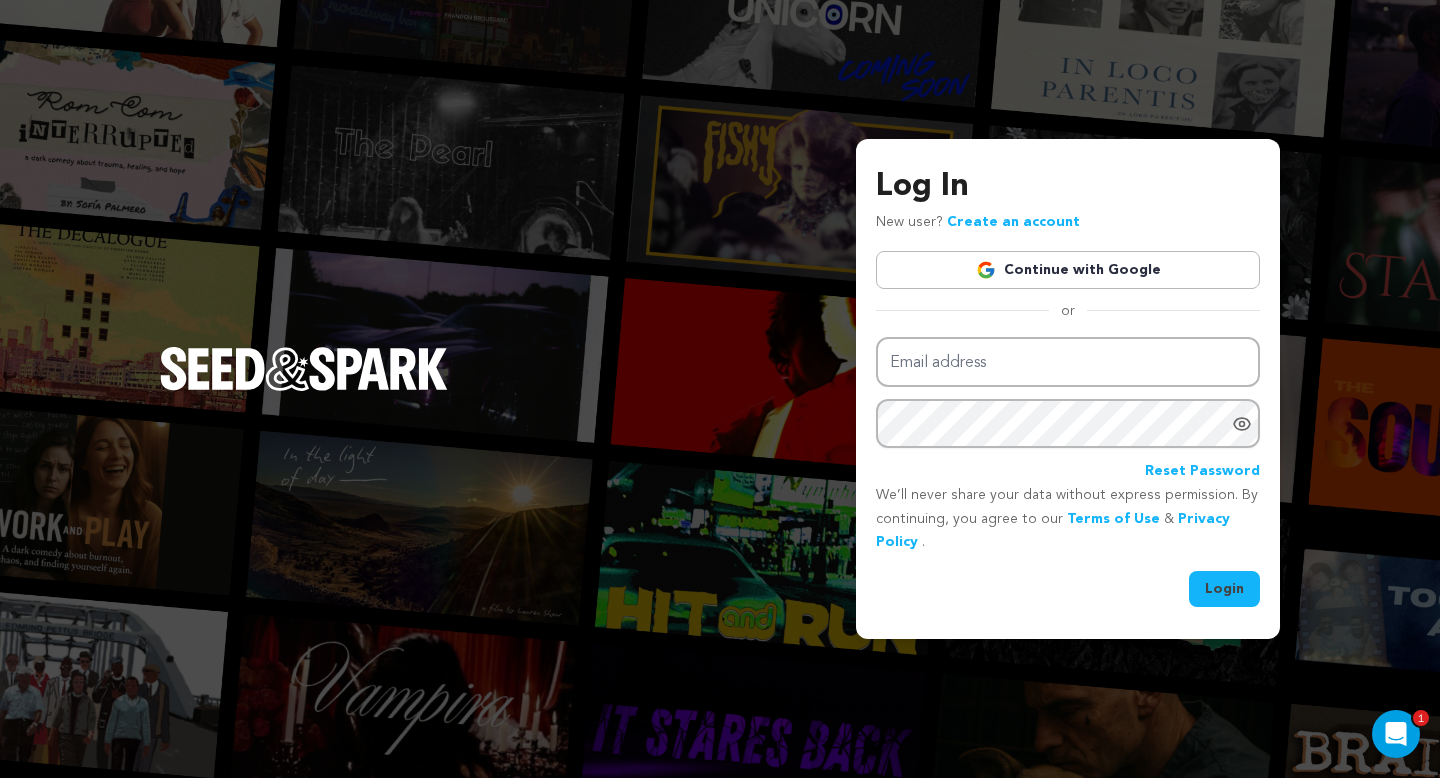 click on "Continue with Google" at bounding box center [1068, 270] 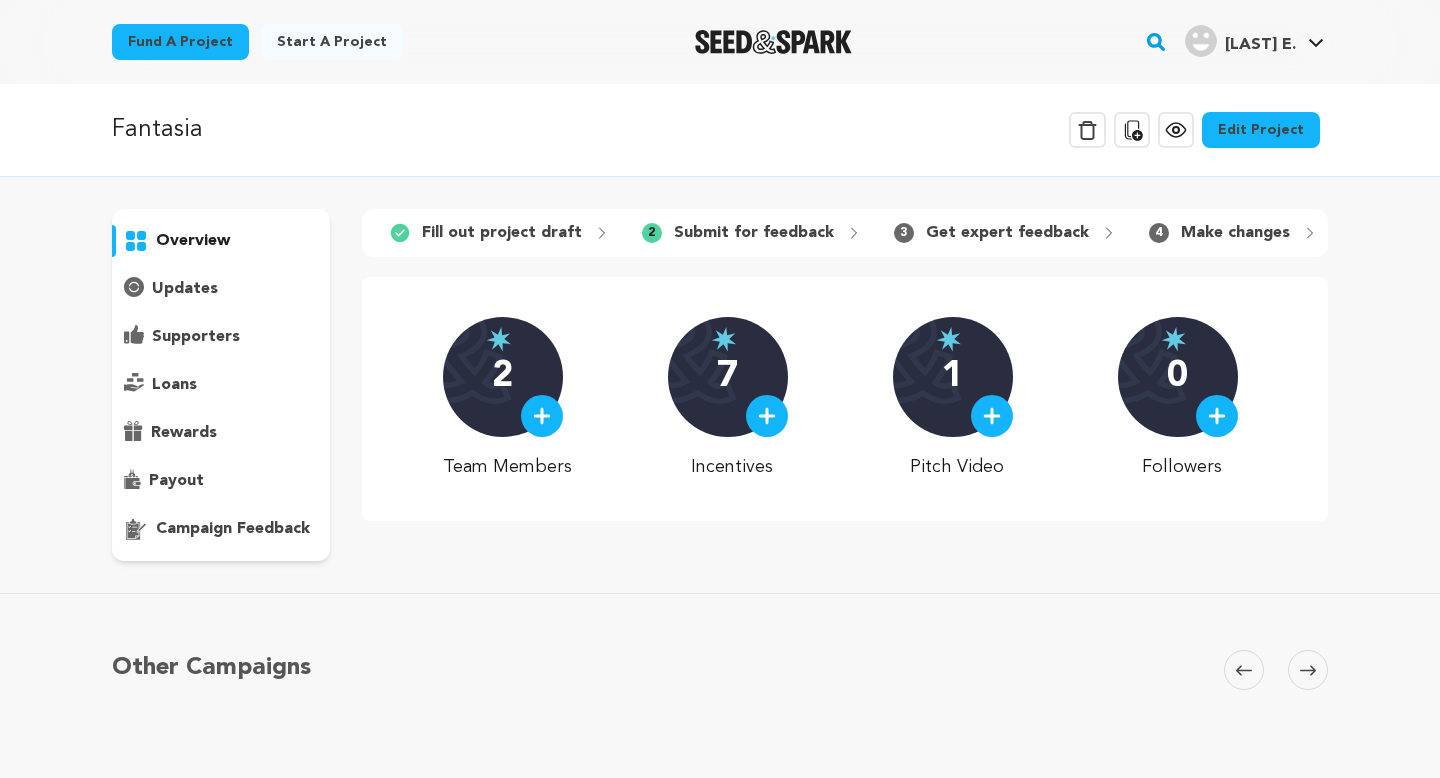 scroll, scrollTop: 0, scrollLeft: 0, axis: both 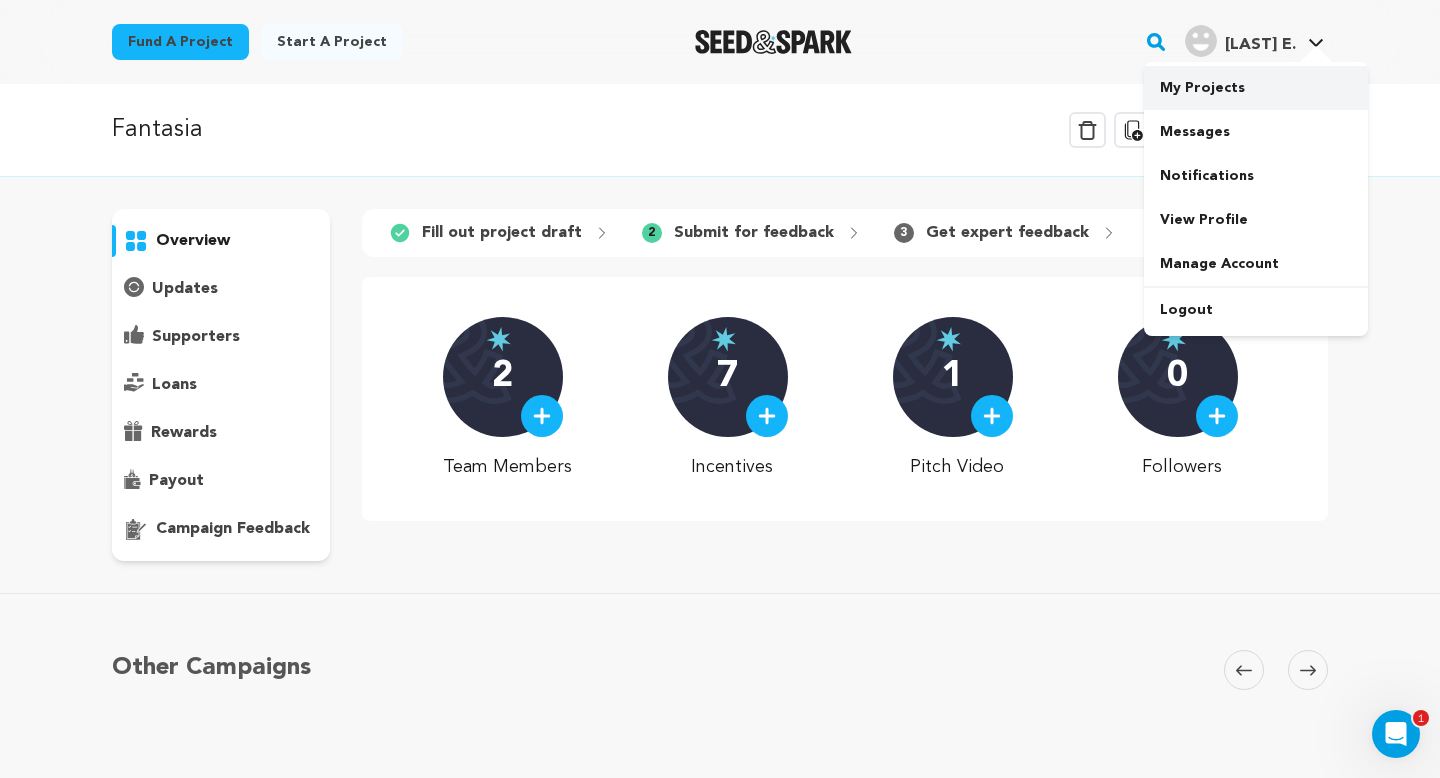 click on "My Projects" at bounding box center (1256, 88) 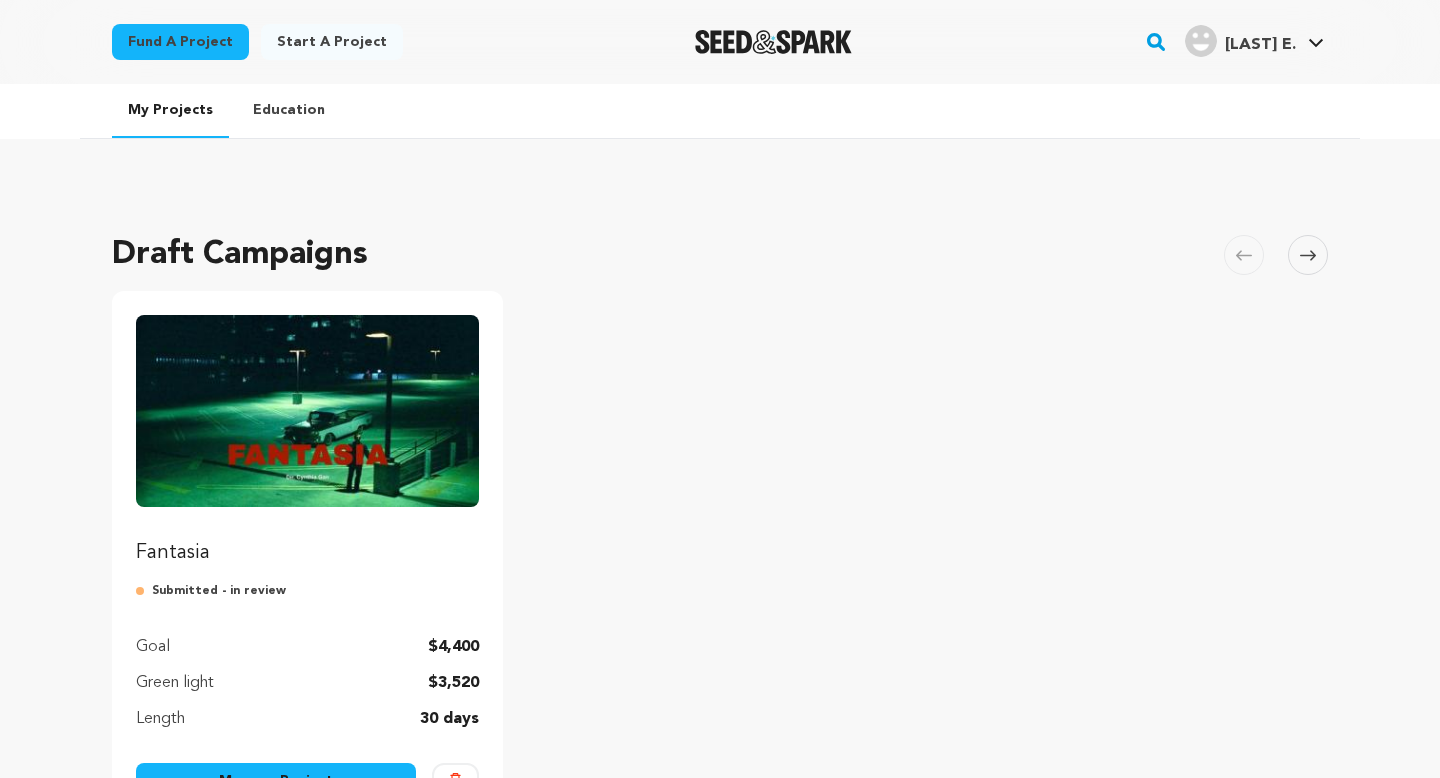 scroll, scrollTop: 0, scrollLeft: 0, axis: both 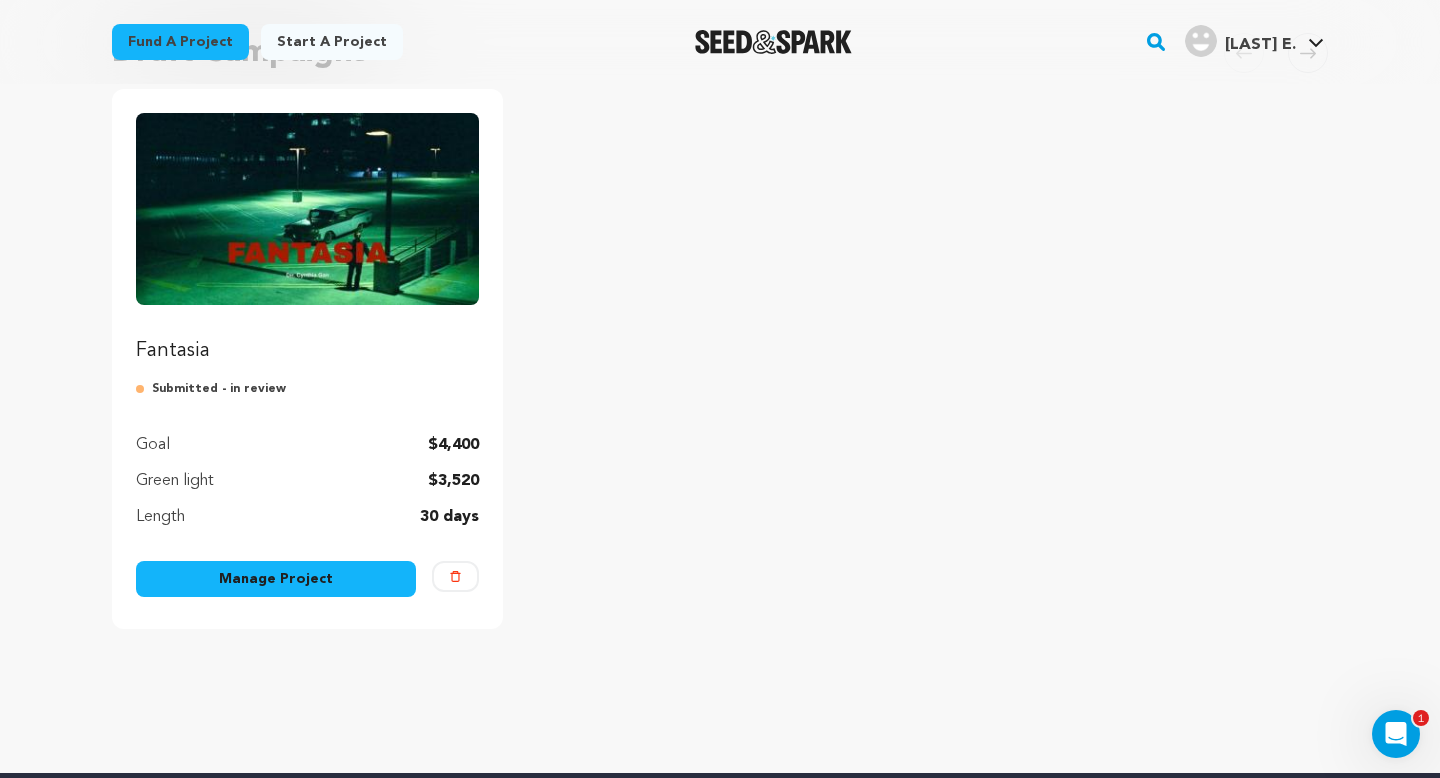 click on "Submitted - in review" at bounding box center (307, 389) 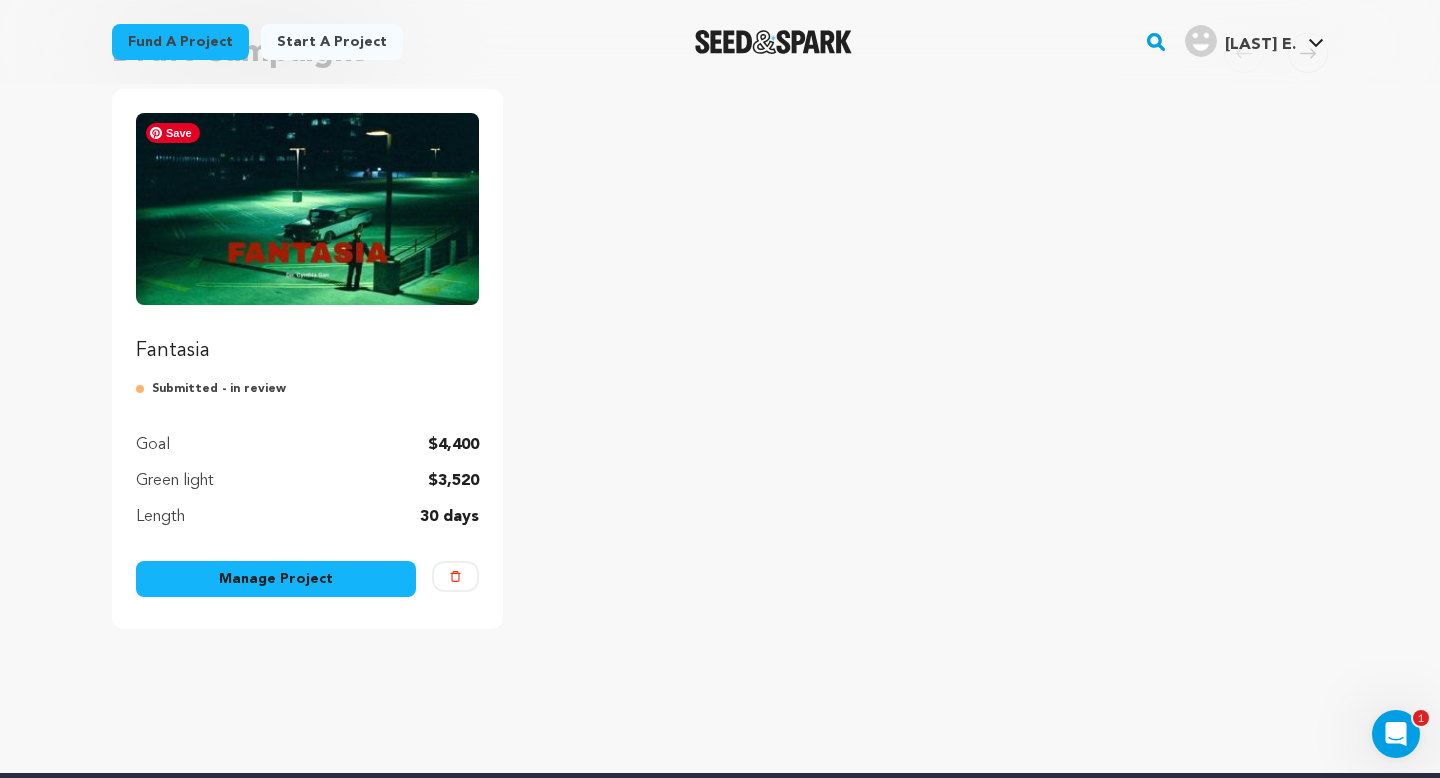click at bounding box center [307, 209] 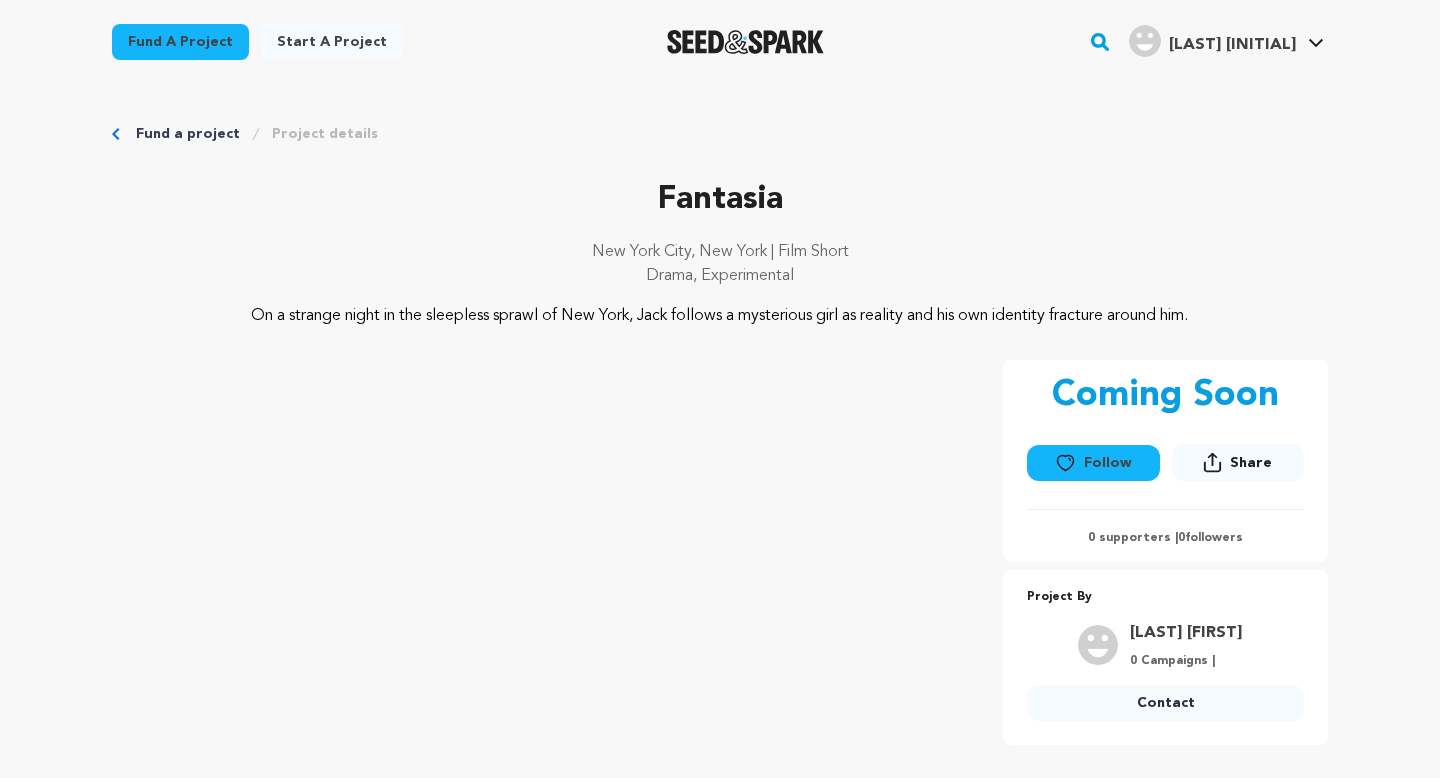 scroll, scrollTop: 0, scrollLeft: 0, axis: both 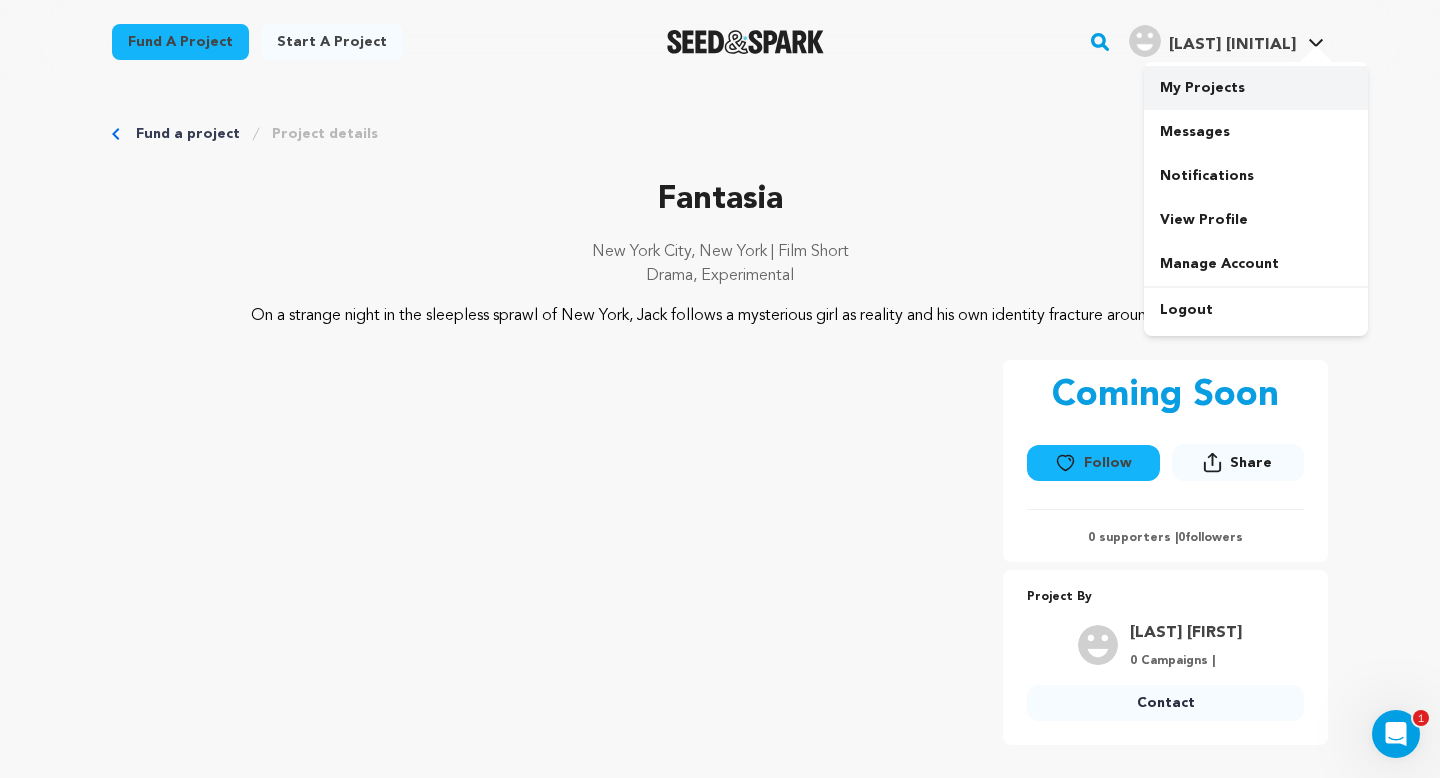 click on "My Projects" at bounding box center [1256, 88] 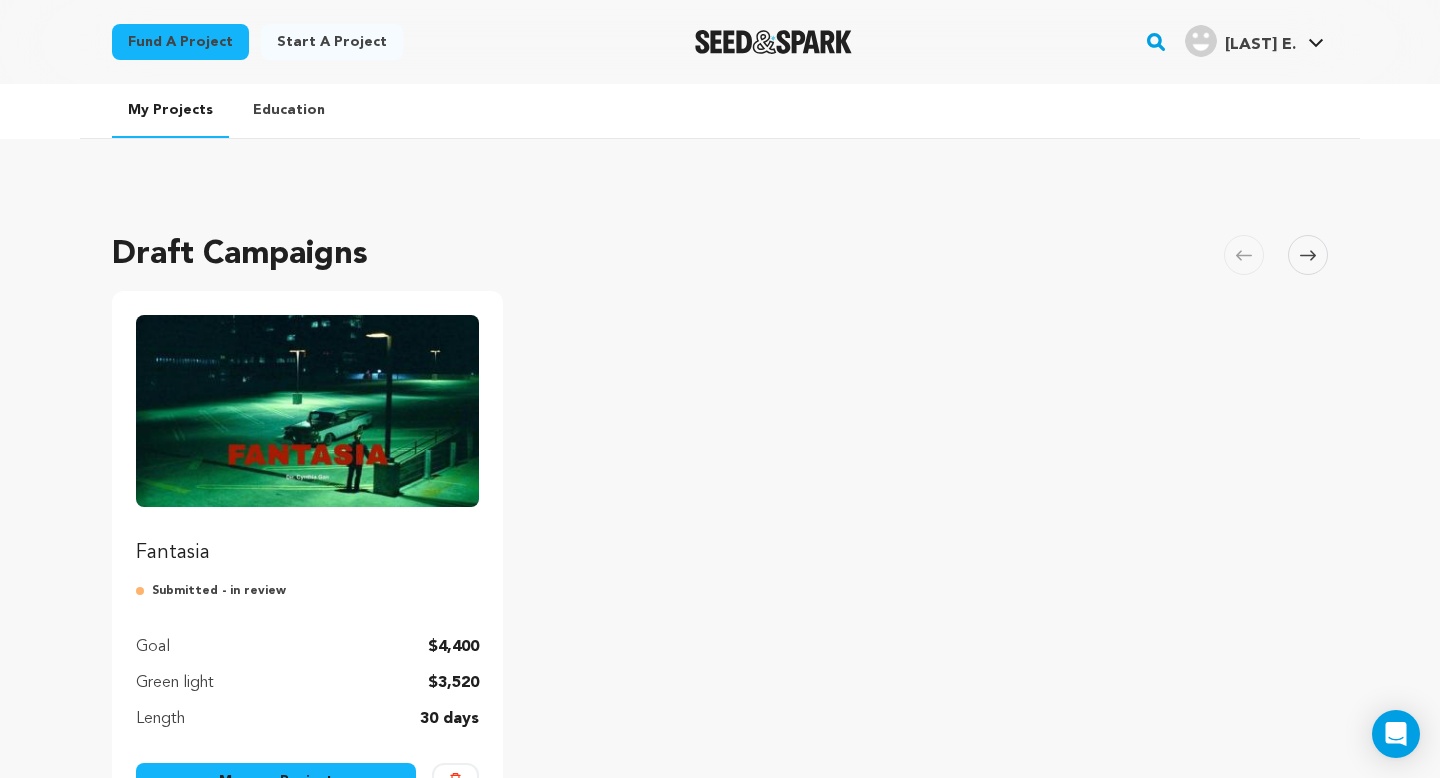 scroll, scrollTop: 0, scrollLeft: 0, axis: both 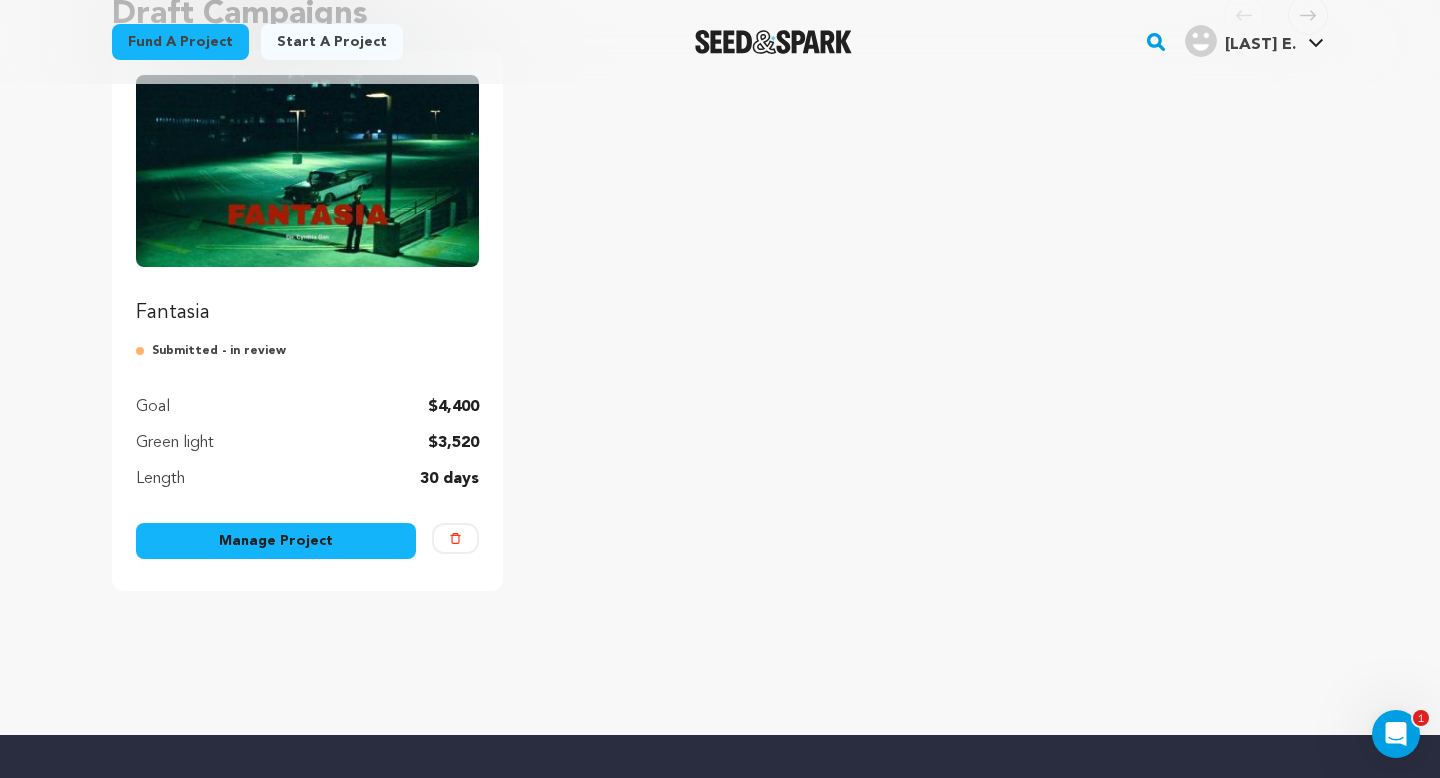click on "Manage Project" at bounding box center [276, 541] 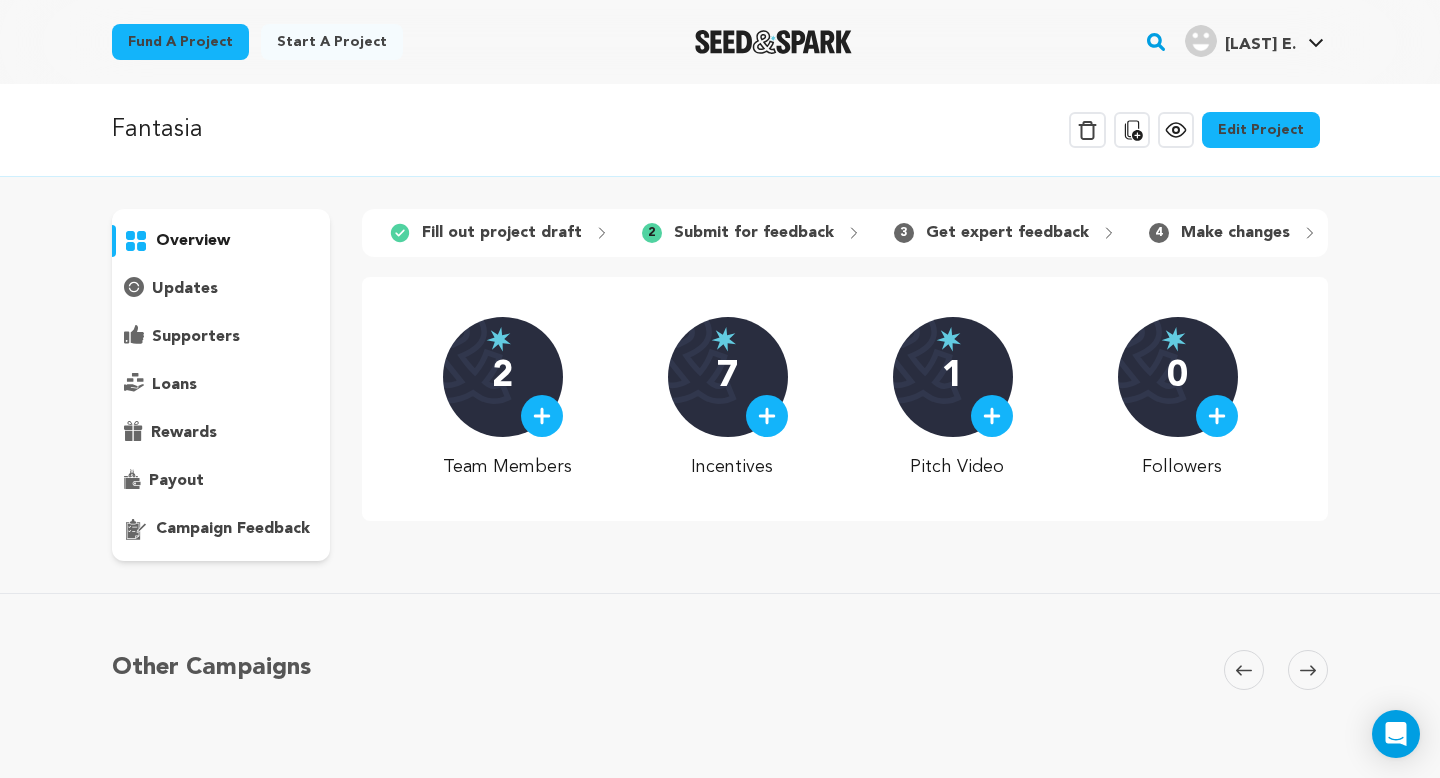 scroll, scrollTop: 0, scrollLeft: 0, axis: both 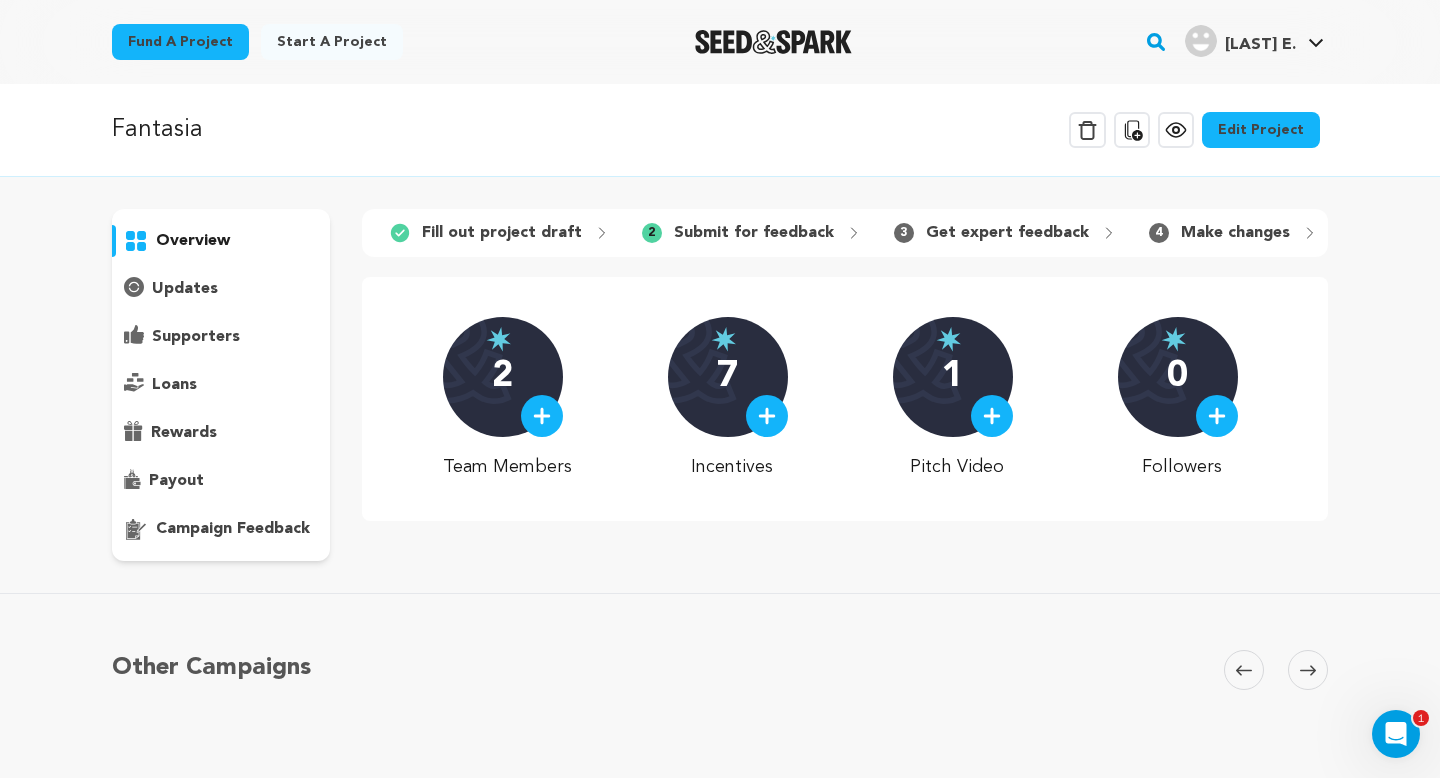 click on "2" at bounding box center (503, 377) 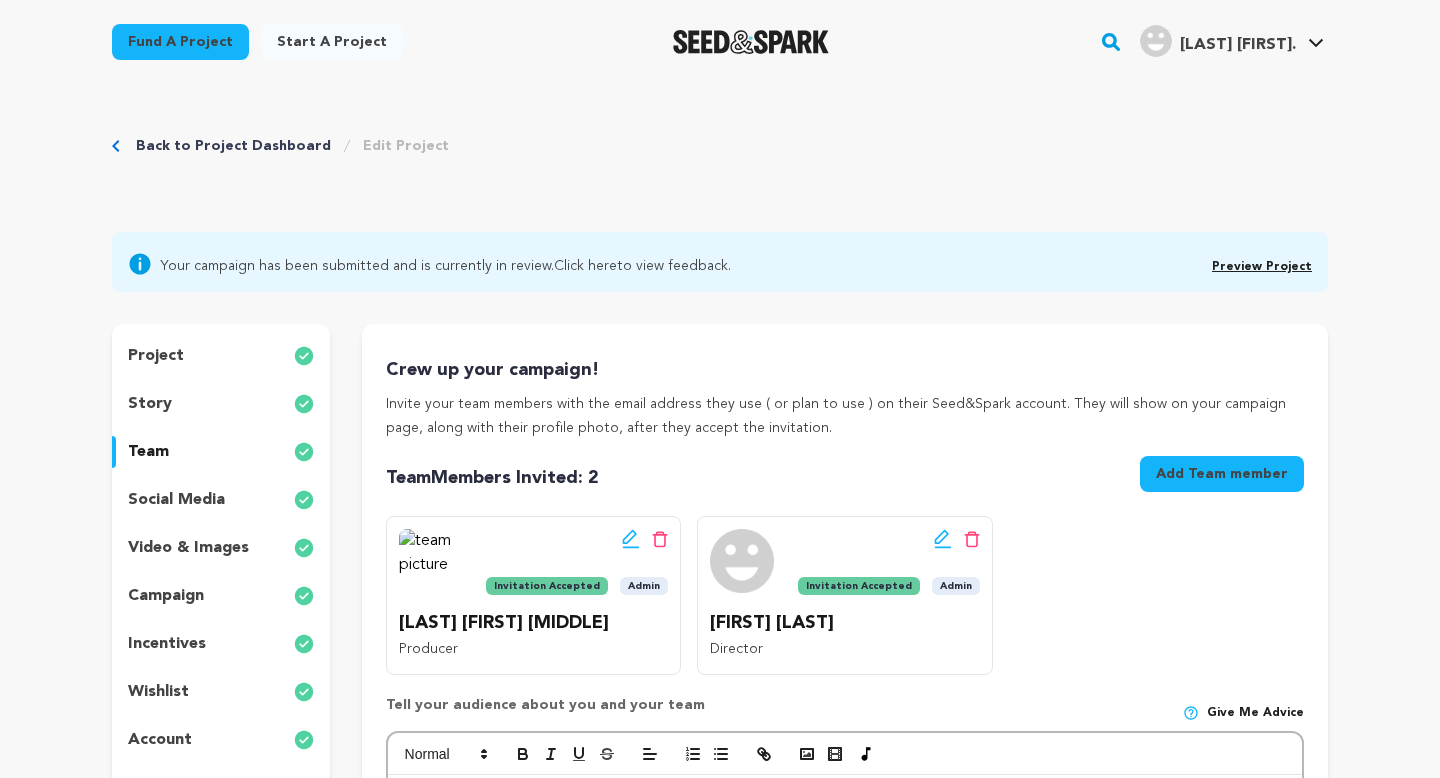 scroll, scrollTop: 0, scrollLeft: 0, axis: both 